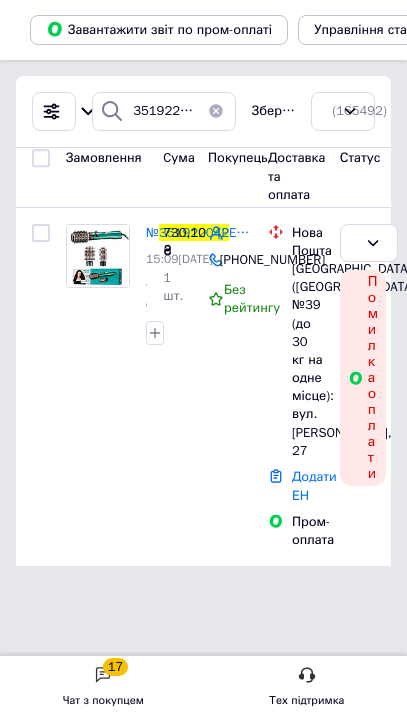 scroll, scrollTop: 0, scrollLeft: 0, axis: both 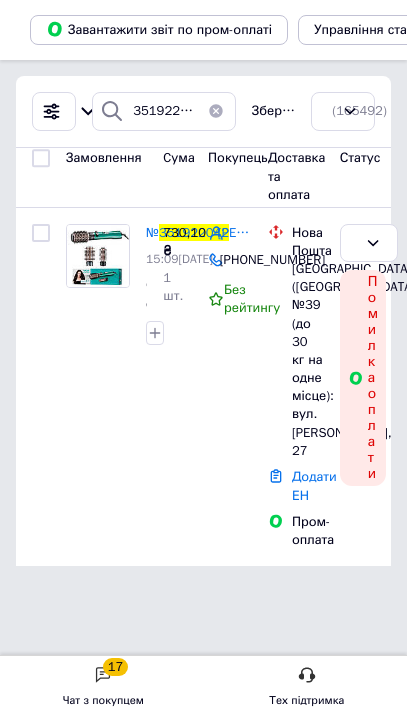 click on "OnlineMarket" at bounding box center [-119, 479] 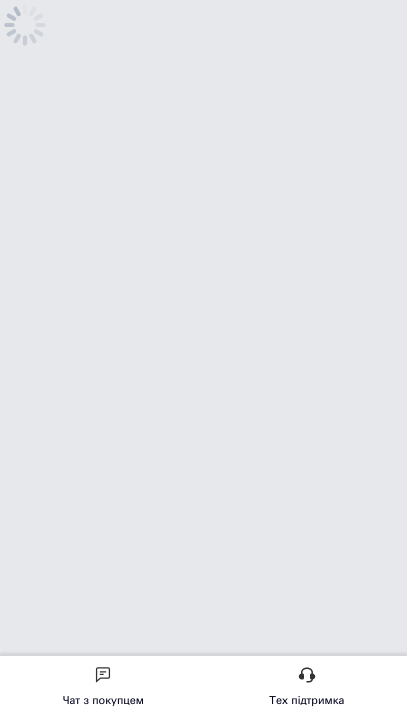 scroll, scrollTop: 0, scrollLeft: 0, axis: both 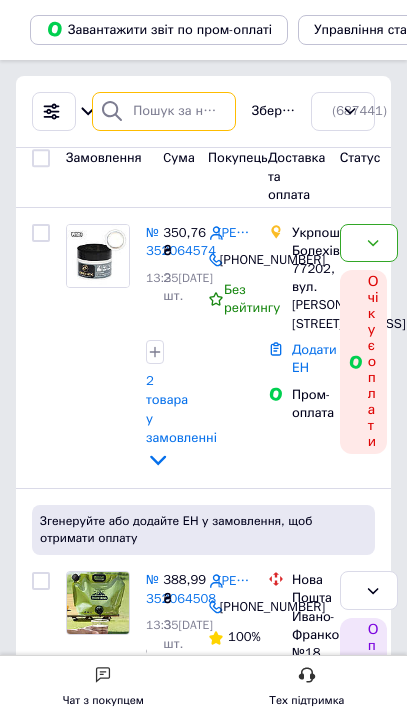 click at bounding box center (164, 111) 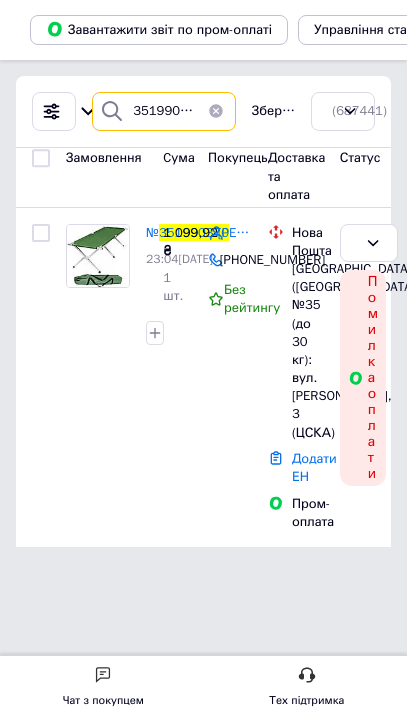 click on "OnlineMarket Ваш ID: 3332249 Сайт OnlineMarket Кабінет покупця Перевірити стан системи Сторінка на порталі MegaShop ULTRASHOP.IN.UA 🛒 Интернет-магазин тренд... ✅Интернет-магазин Skandi Sklad-044 Інтернет магазин Sklad-032 Trendly⭐⭐⭐⭐⭐ FENIX-UA HomeMix ВыгодноGO Easyshop BoTreba Yatka Best-Buy ✅ 🔒 💯 💛💙 market ToyVo HataSpace MegaShop BeSimple Vsemarket Marcat ⭐⭐⭐⭐⭐ One Bird Smartzakup CoolCat Zevs-market TrendoMania LOON GoodChoise Home81🏠💛💙 Yellow Monkey Mona Liza Market RedMoon Экспресс-шоп Borniatco🥇 Shopik EasyOpt LifeStyle Laggi market ToolPro Bybka Be Store Shop-Market-Top Dropom HUGO Croko Довідка Вийти Замовлення та повідомлення Замовлення 15 Нові 15 Прийняті 3342 Виконані 521922 Скасовані 162076 Оплачені 86 Повідомлення" at bounding box center (203, 311) 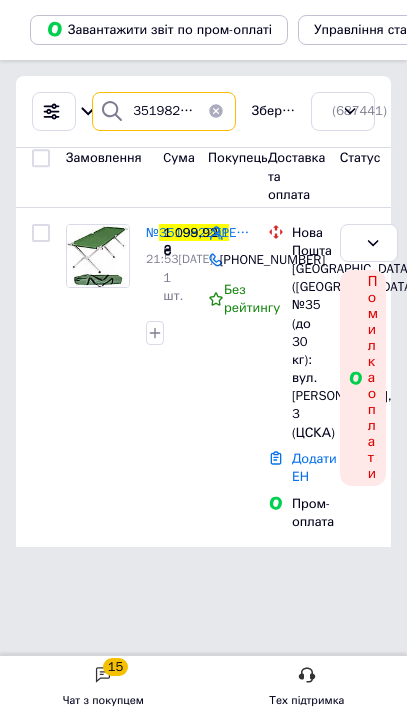 type on "351982291" 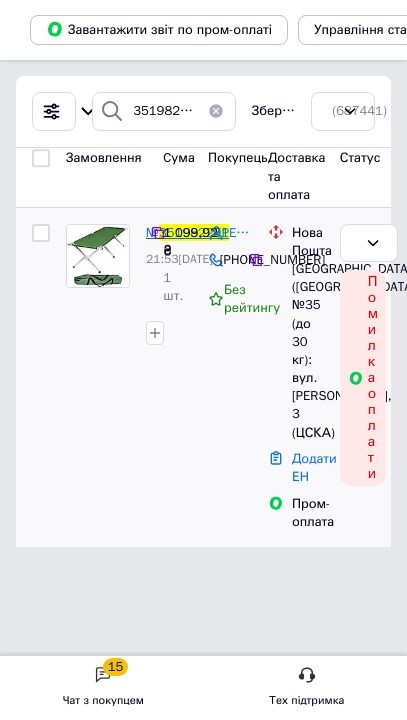 click on "351982291" at bounding box center (194, 232) 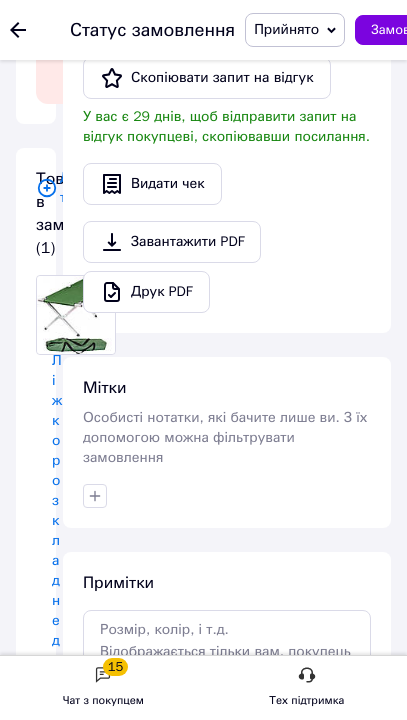 scroll, scrollTop: 539, scrollLeft: 0, axis: vertical 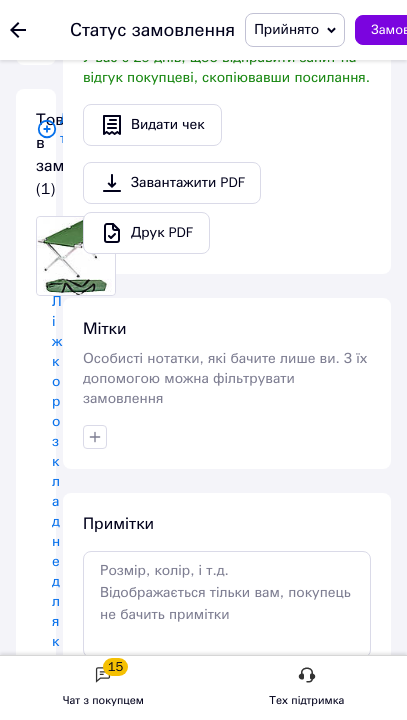 click at bounding box center (30, 30) 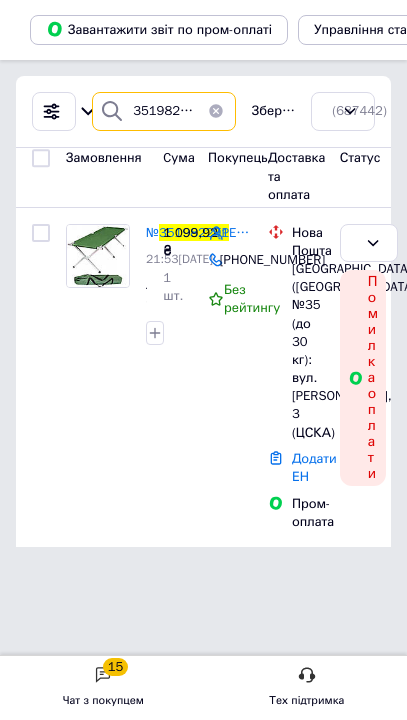 drag, startPoint x: 668, startPoint y: 117, endPoint x: 0, endPoint y: 157, distance: 669.19653 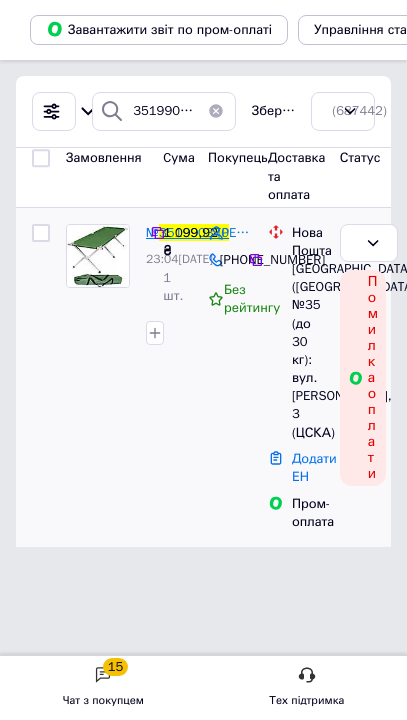 click on "351990370" at bounding box center (194, 232) 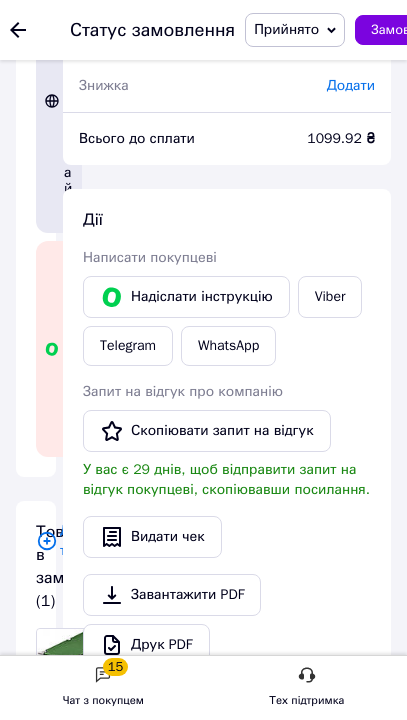 scroll, scrollTop: 0, scrollLeft: 0, axis: both 